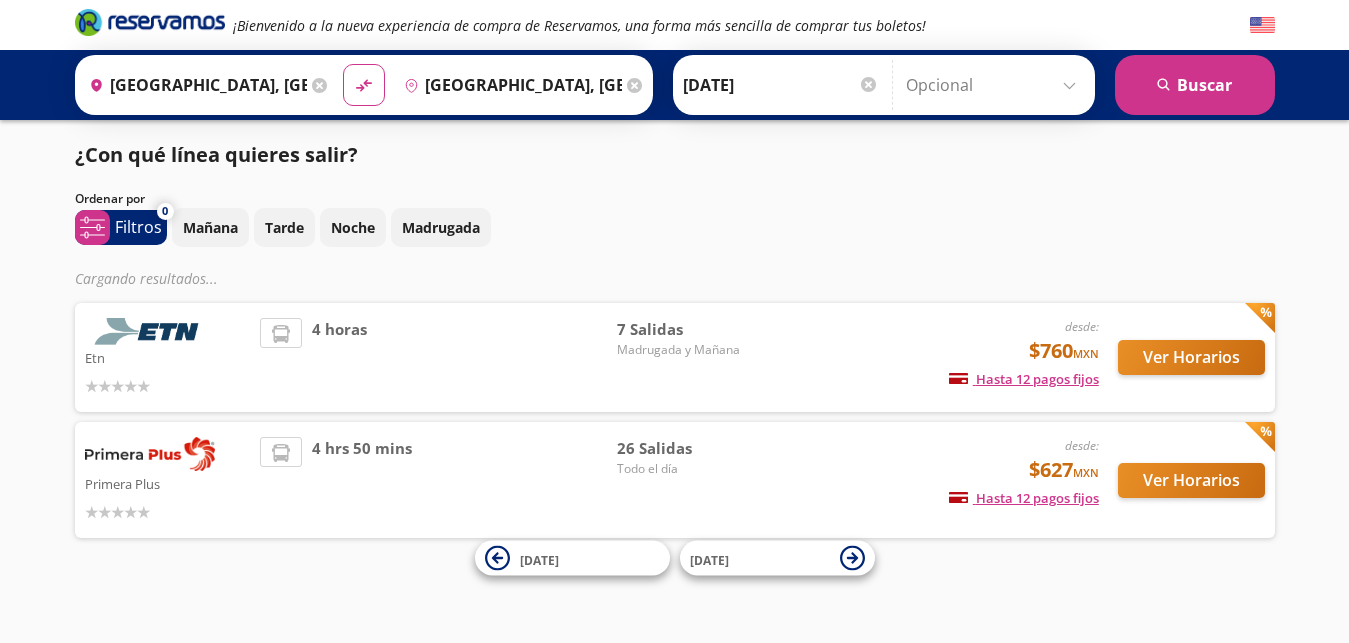 scroll, scrollTop: 0, scrollLeft: 0, axis: both 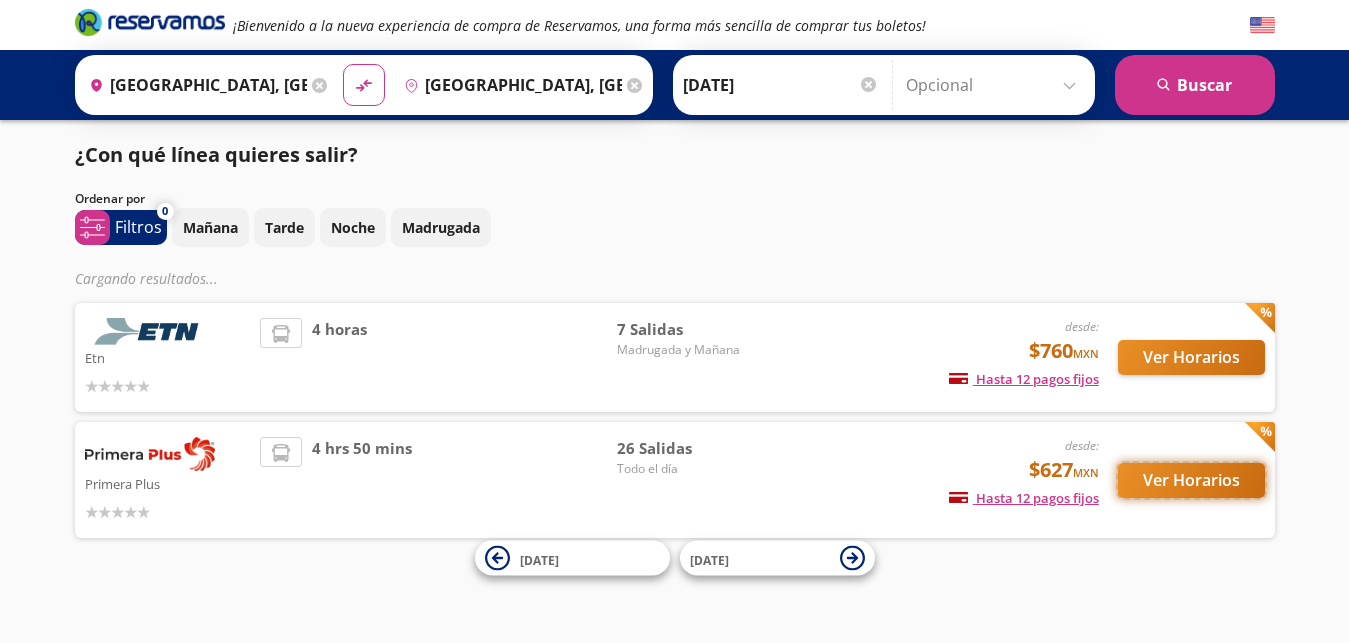 click on "Ver Horarios" at bounding box center [1191, 480] 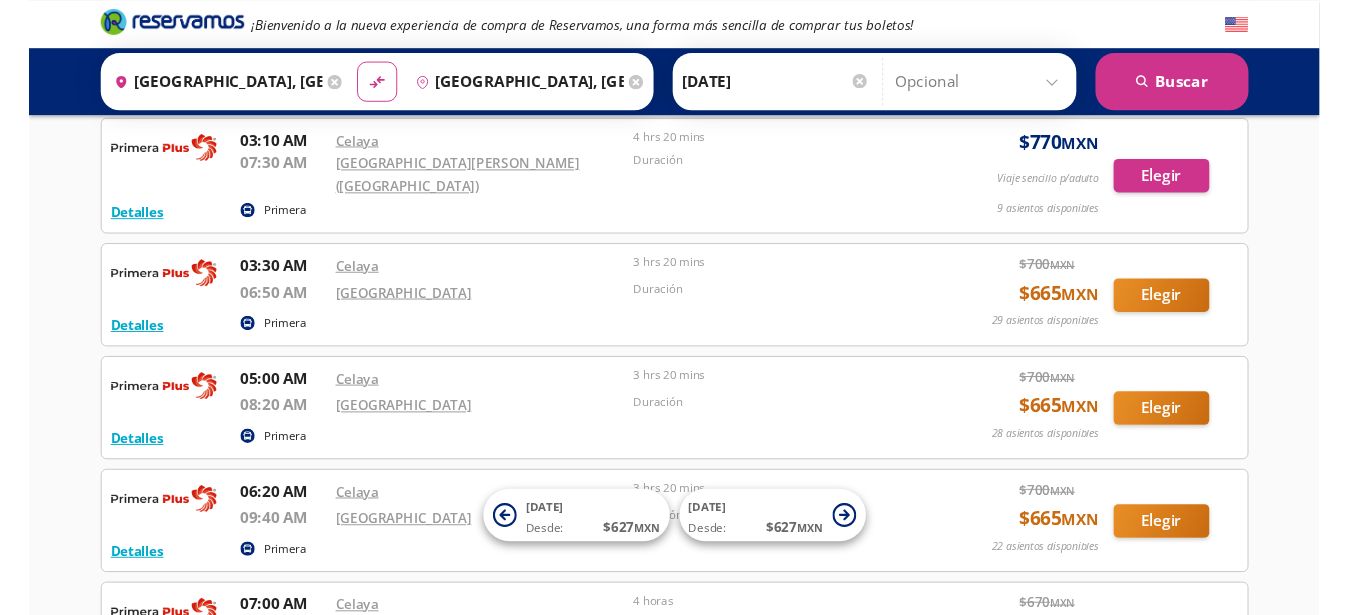scroll, scrollTop: 624, scrollLeft: 0, axis: vertical 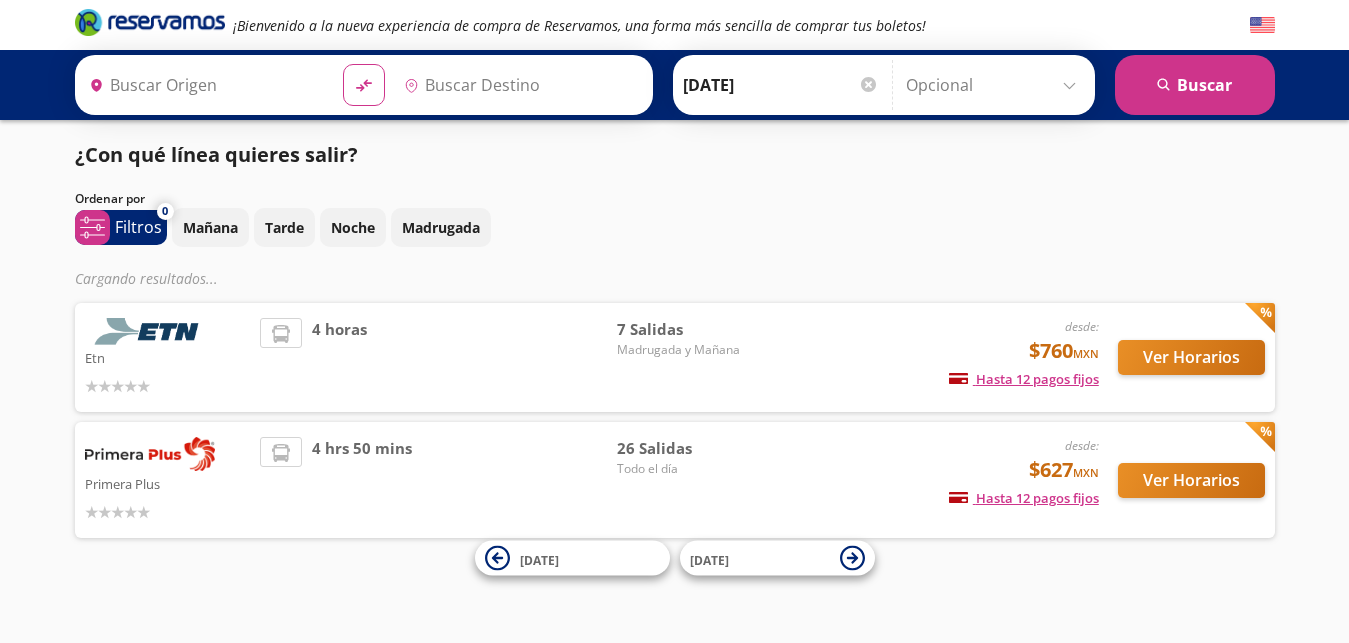 type on "[GEOGRAPHIC_DATA], [GEOGRAPHIC_DATA]" 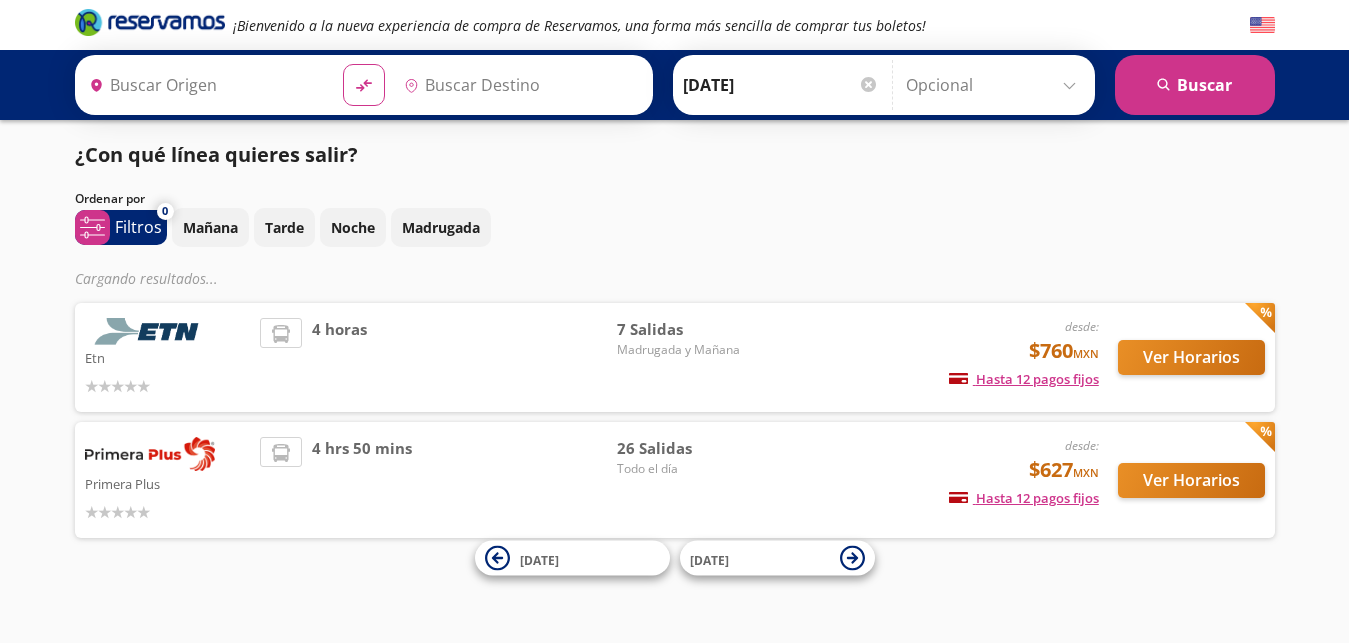 type on "[GEOGRAPHIC_DATA], [GEOGRAPHIC_DATA]" 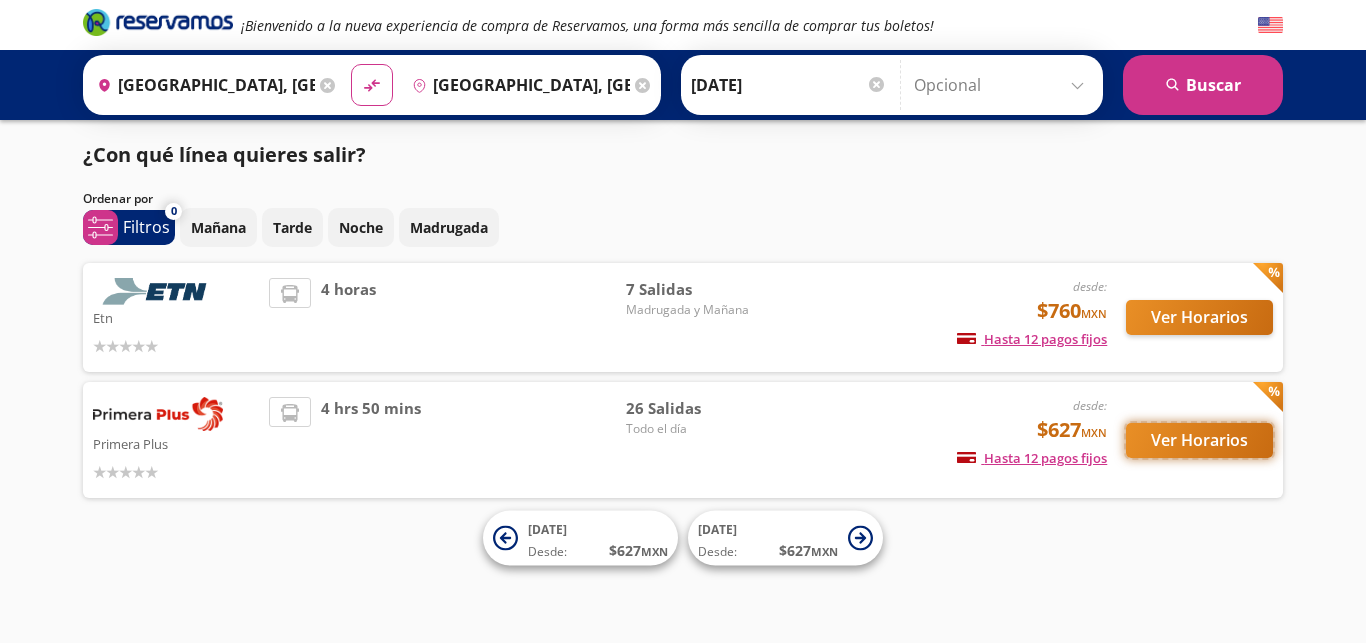 click on "Ver Horarios" at bounding box center [1199, 440] 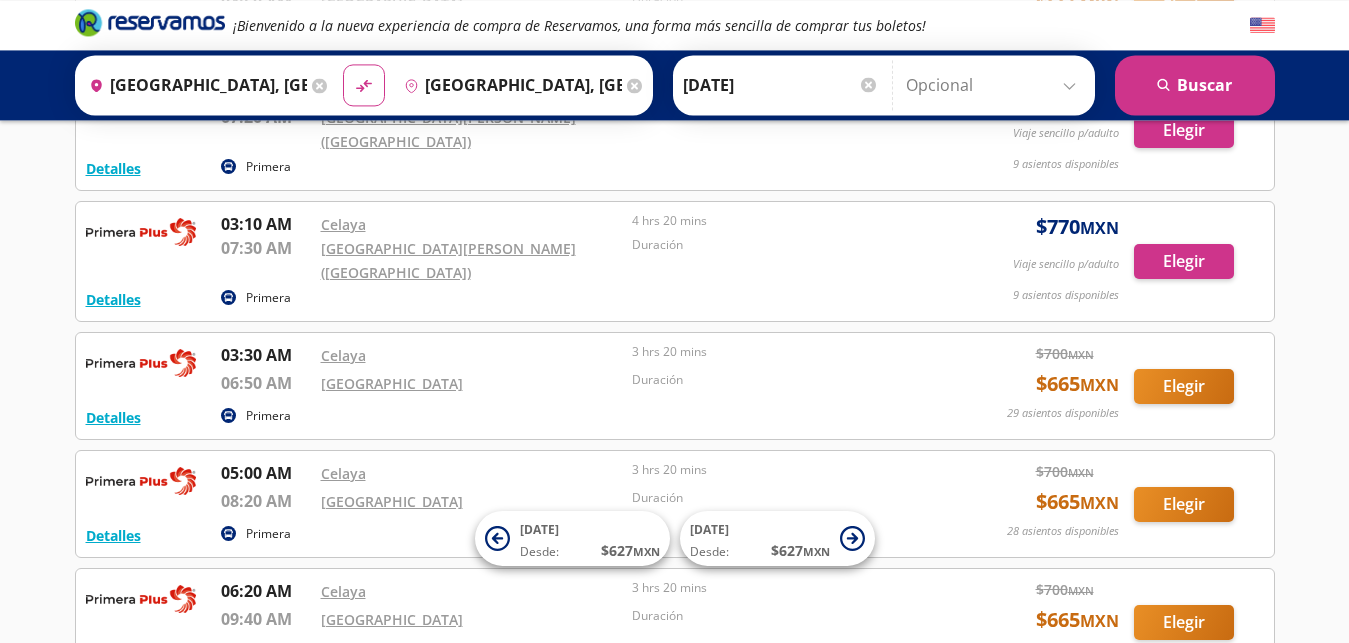 scroll, scrollTop: 537, scrollLeft: 0, axis: vertical 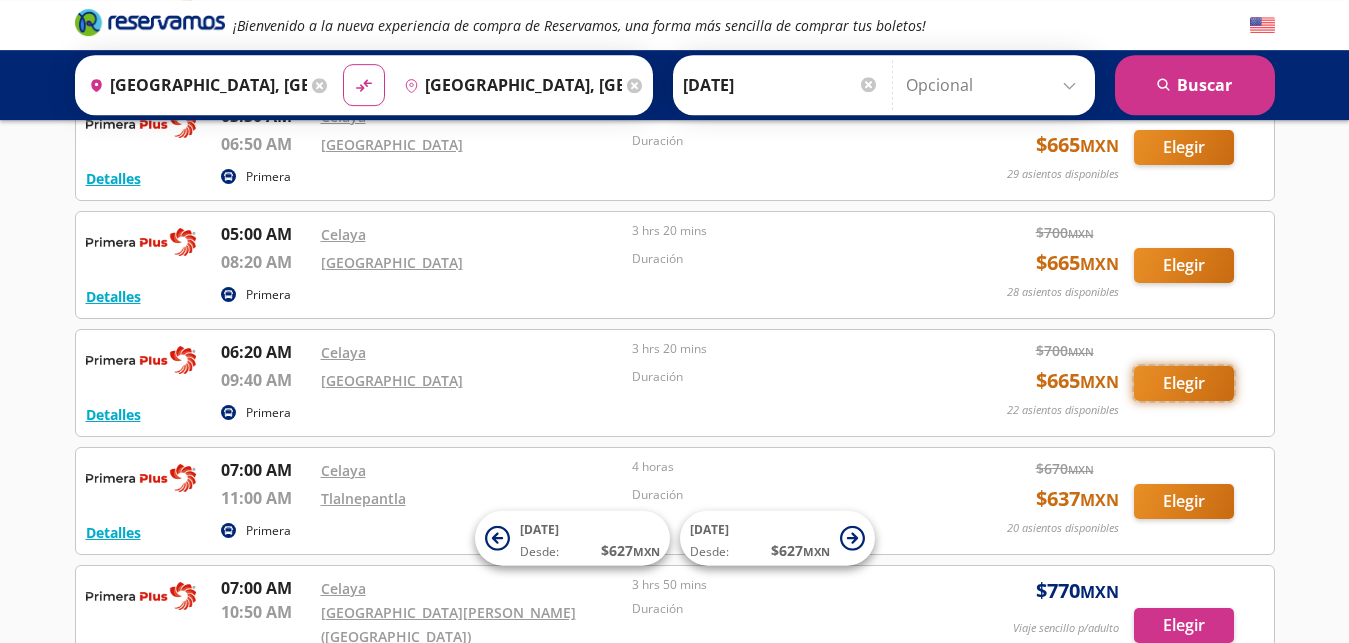 click on "Elegir" at bounding box center [1184, 383] 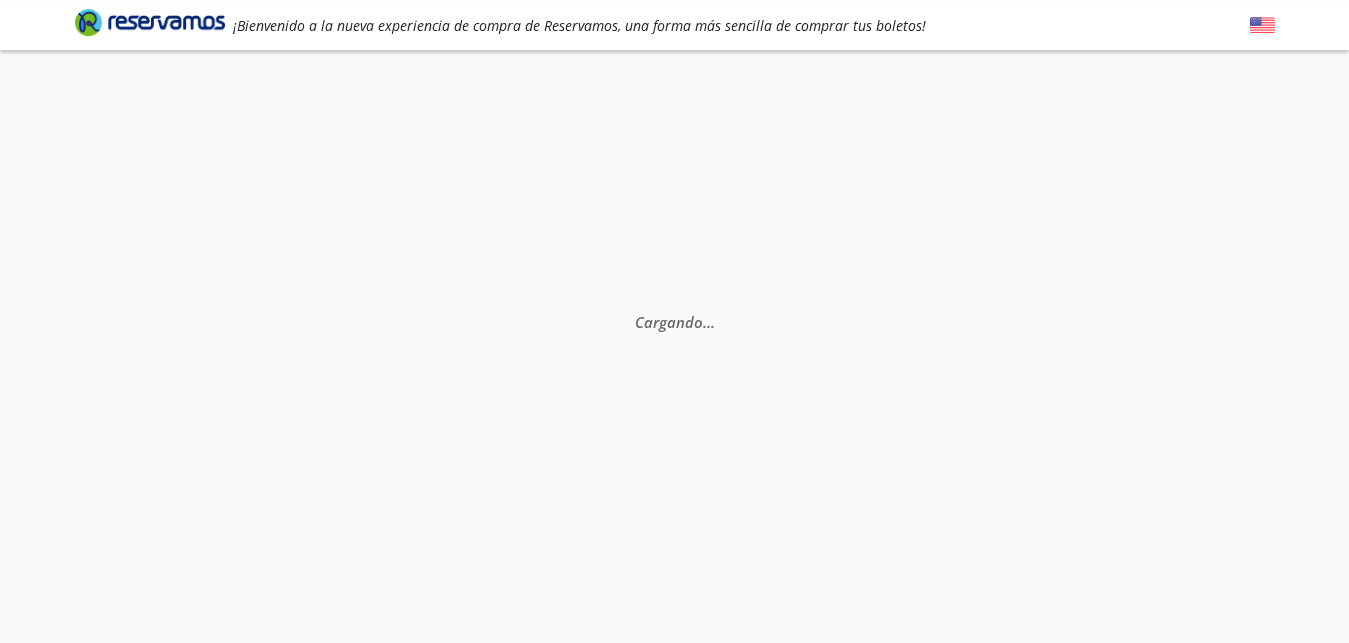 scroll, scrollTop: 0, scrollLeft: 0, axis: both 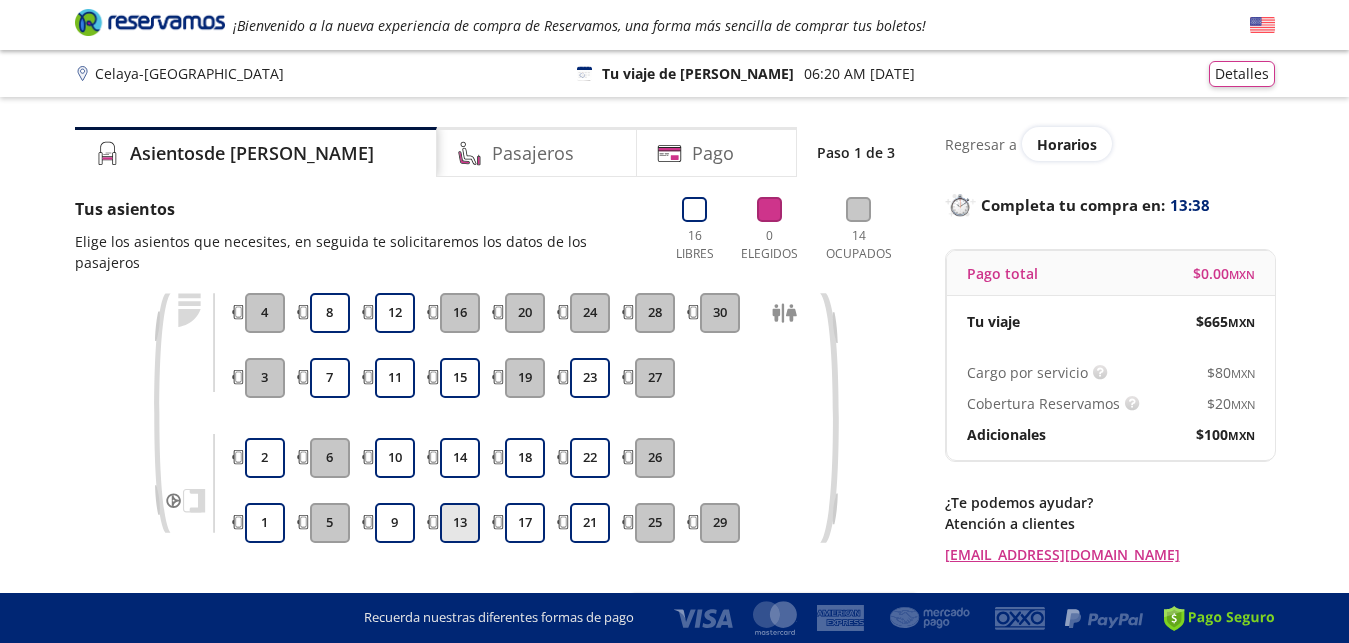 click on "13" at bounding box center (460, 523) 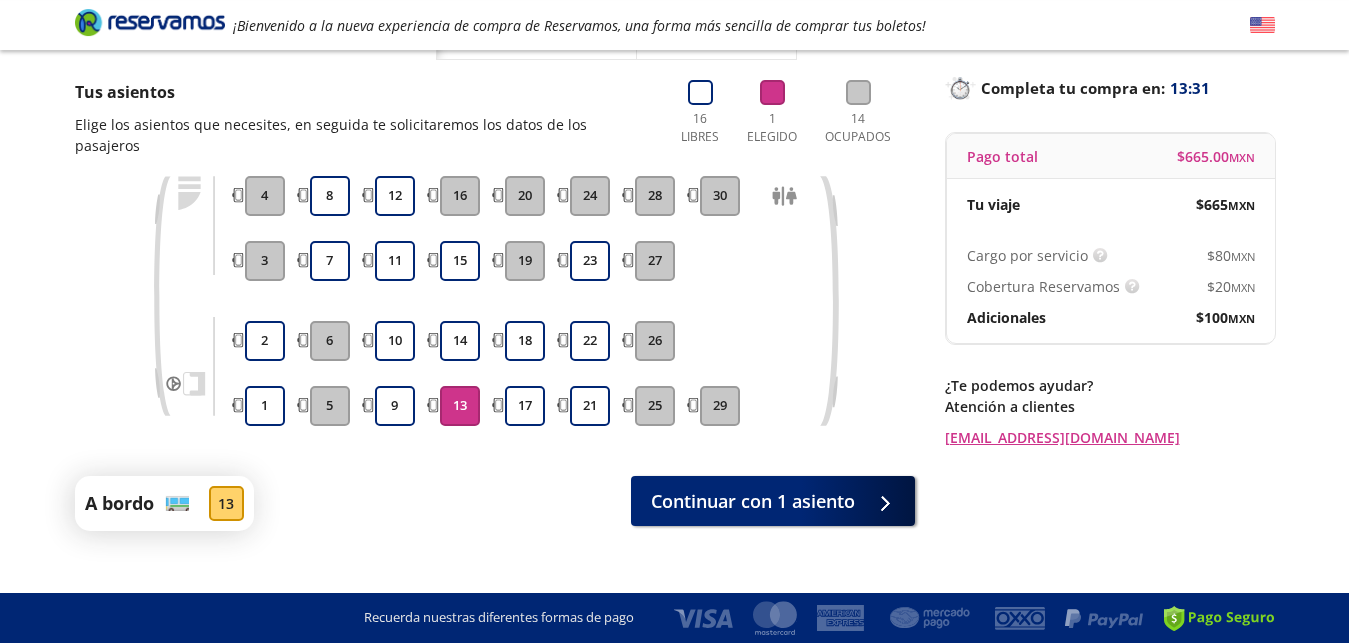 scroll, scrollTop: 119, scrollLeft: 0, axis: vertical 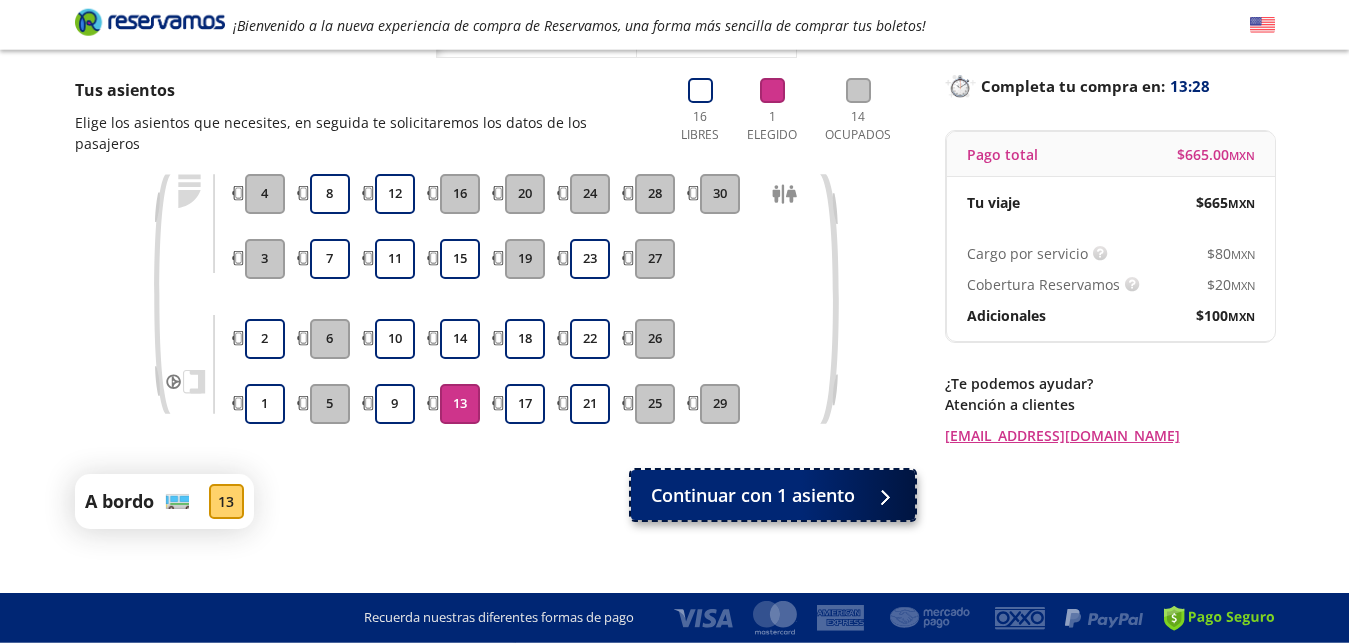 click on "Continuar con 1 asiento" at bounding box center [753, 495] 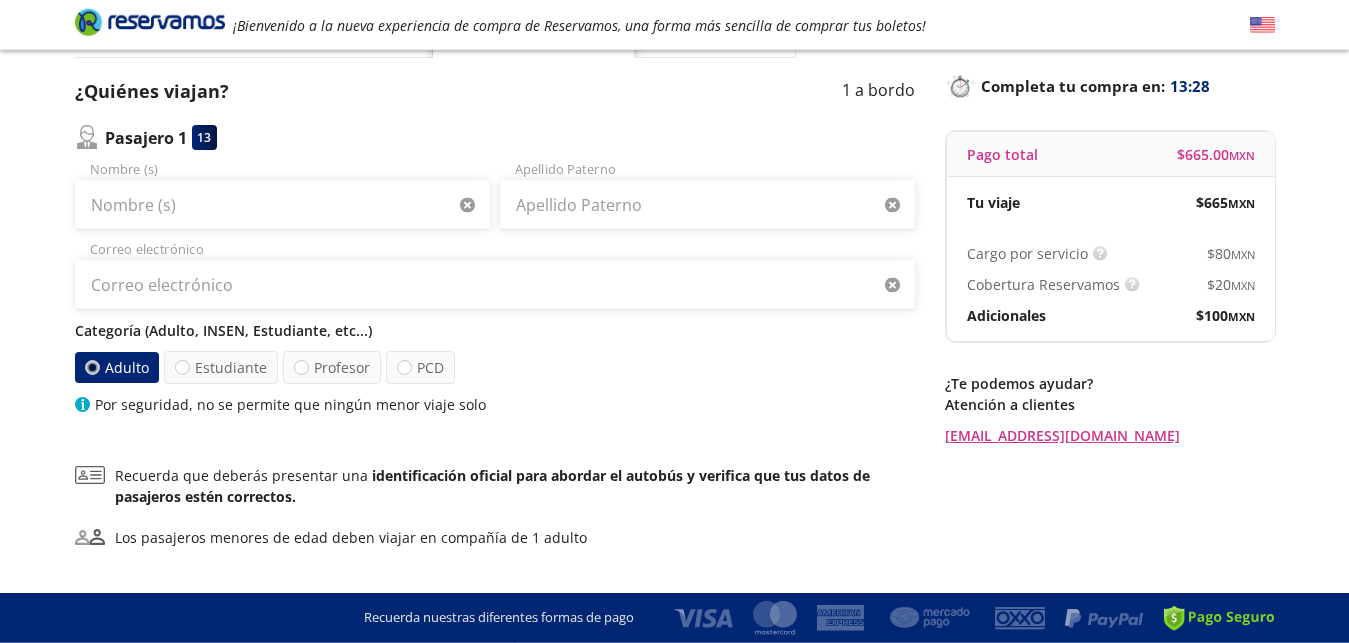 scroll, scrollTop: 0, scrollLeft: 0, axis: both 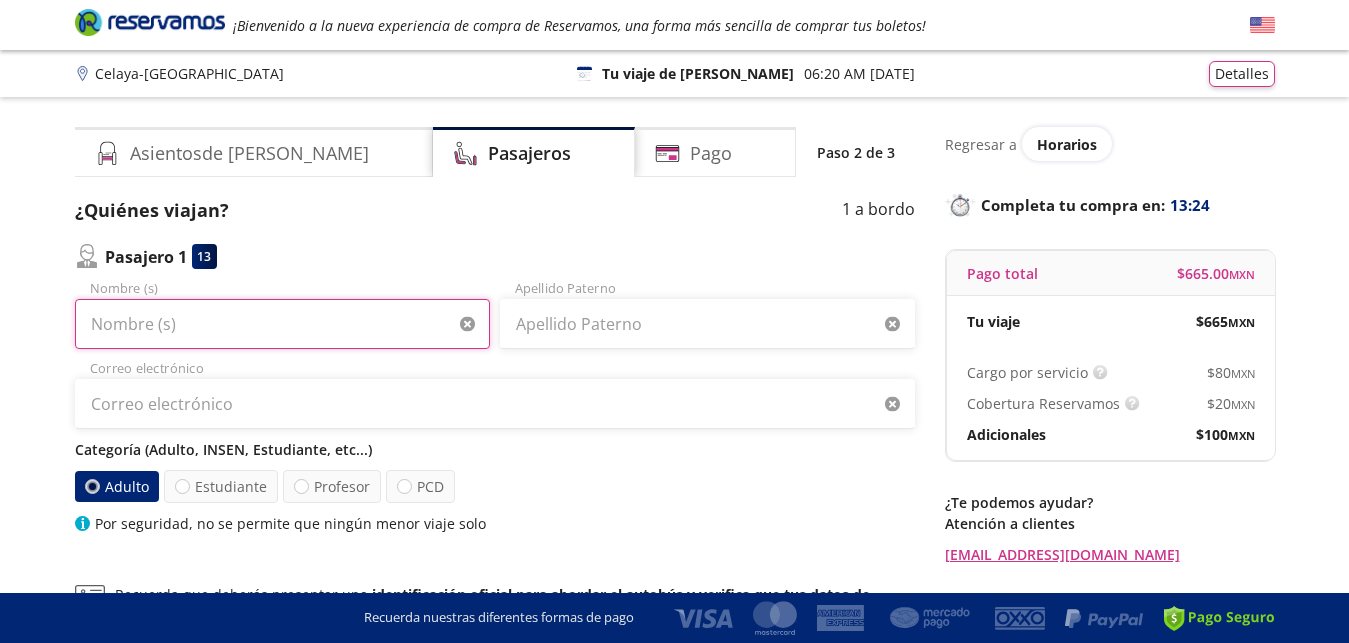 click on "Nombre (s)" at bounding box center [282, 324] 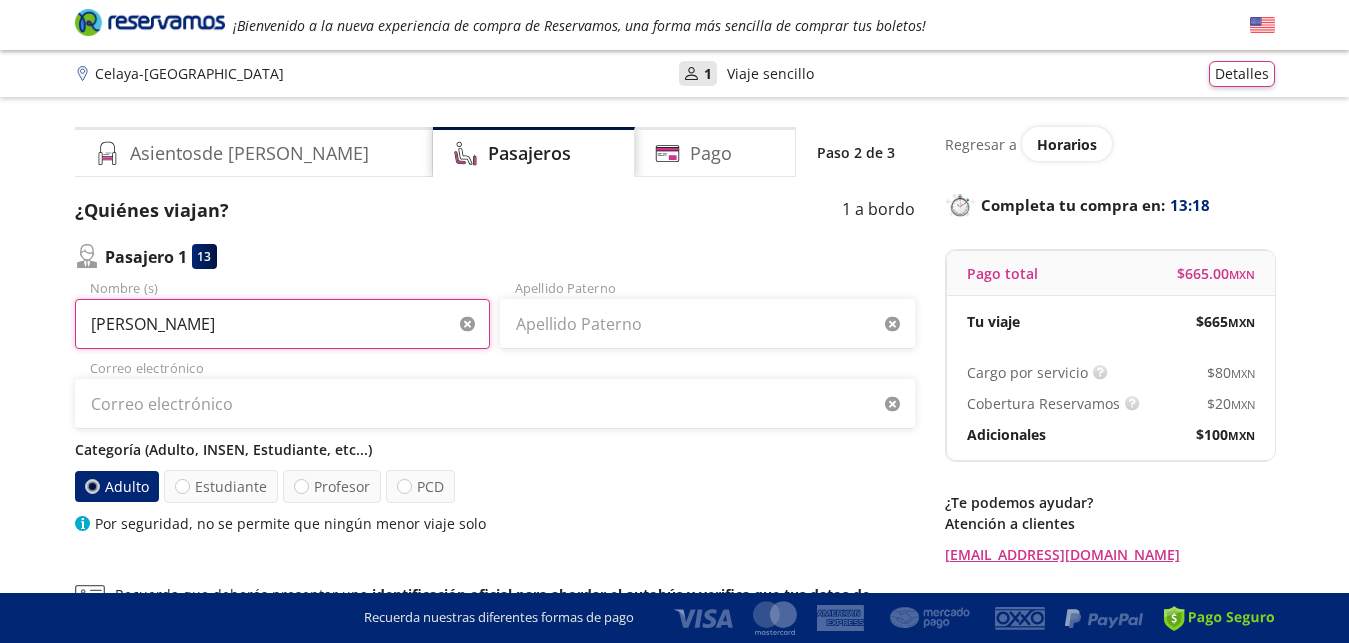 type on "Francisco" 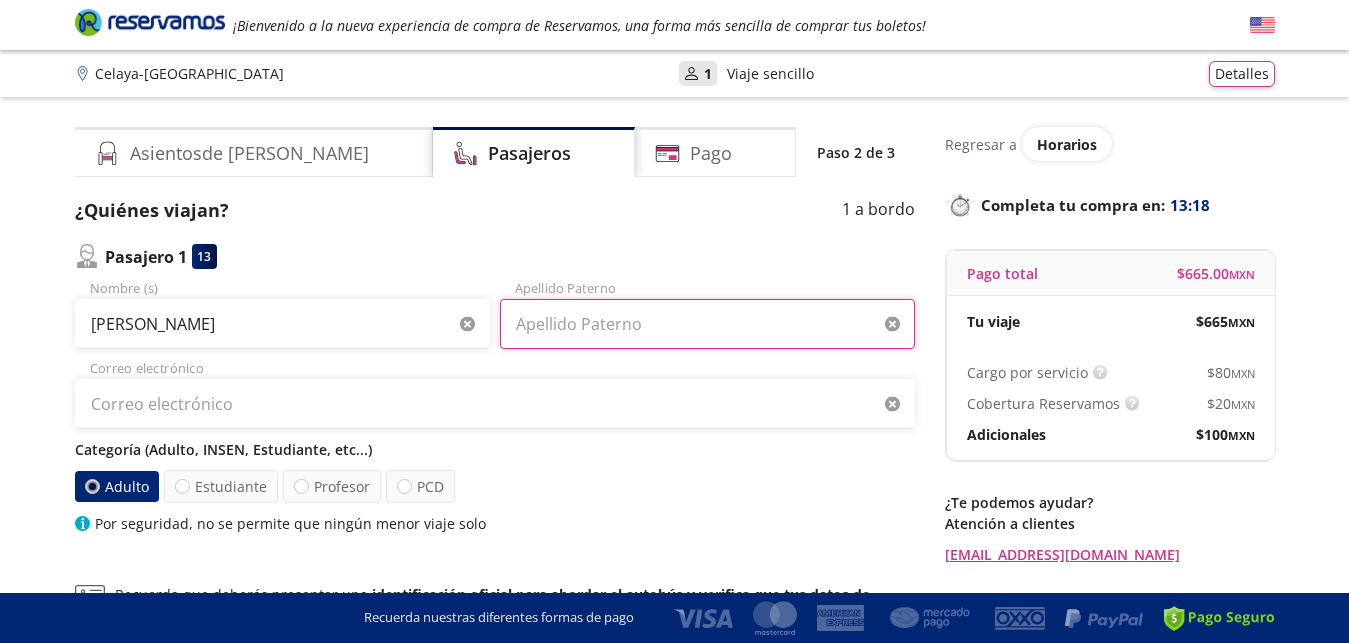 click on "Apellido Paterno" at bounding box center [707, 324] 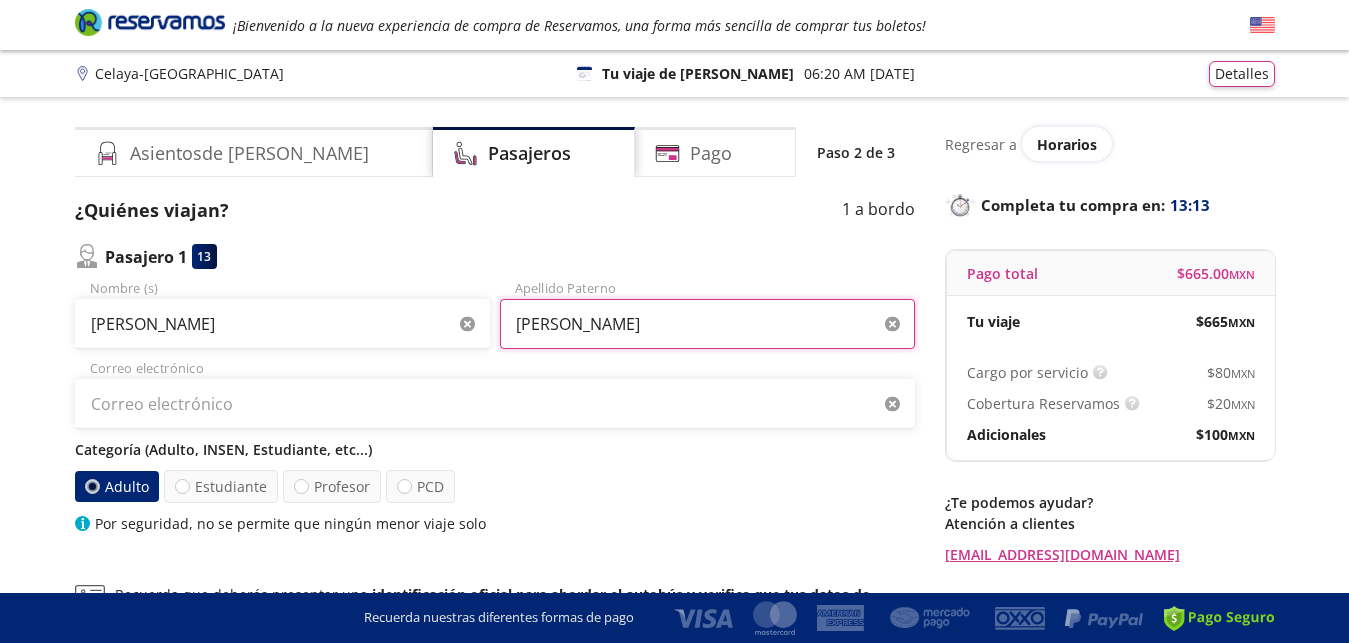 type on "Cervantes" 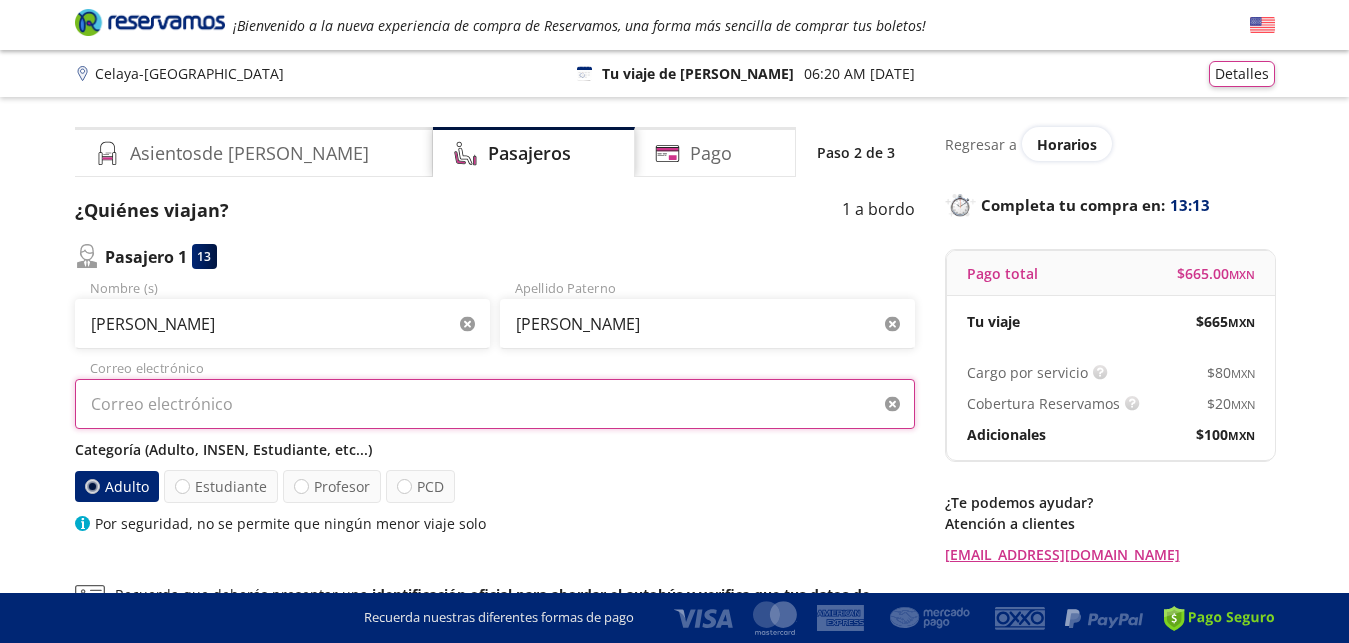 click on "Correo electrónico" at bounding box center [495, 404] 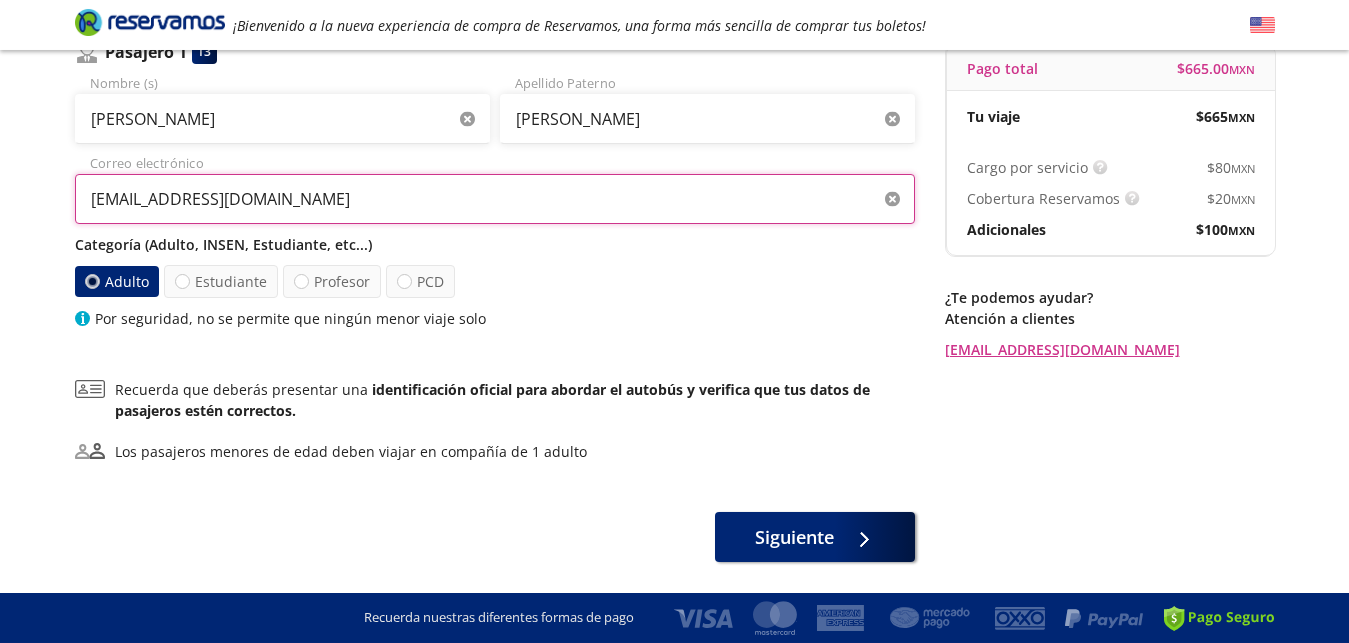 scroll, scrollTop: 264, scrollLeft: 0, axis: vertical 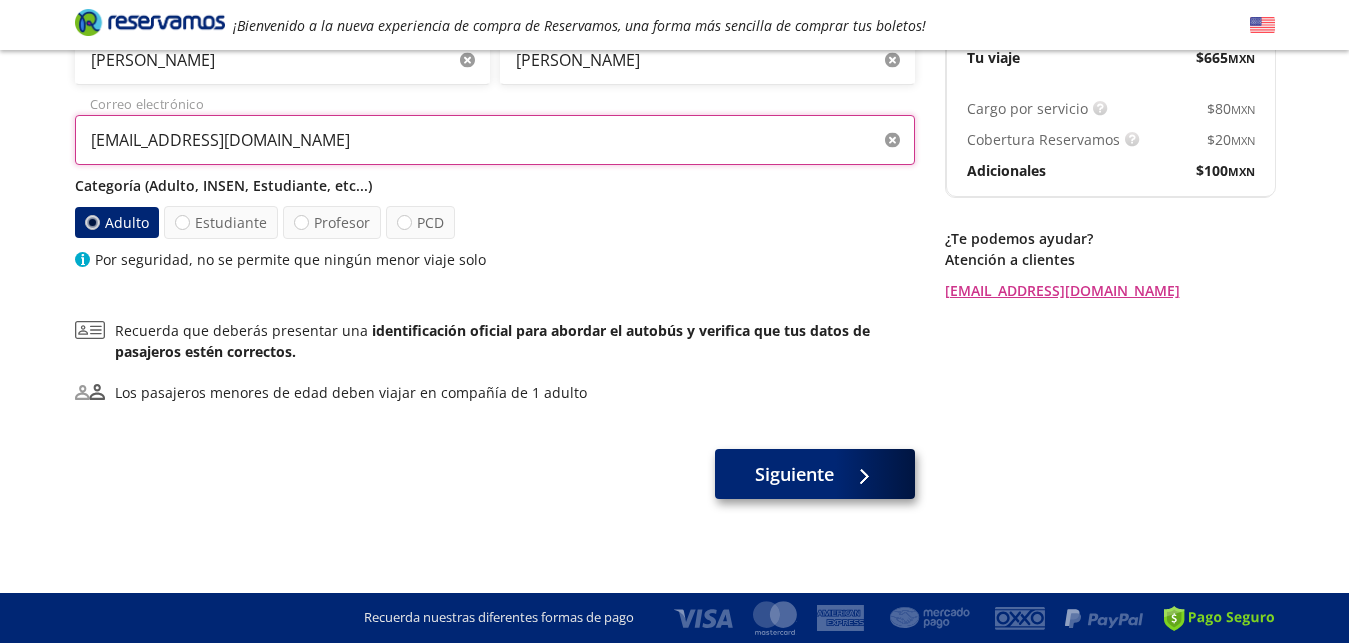 type on "cervan74@yahoo.com.mx" 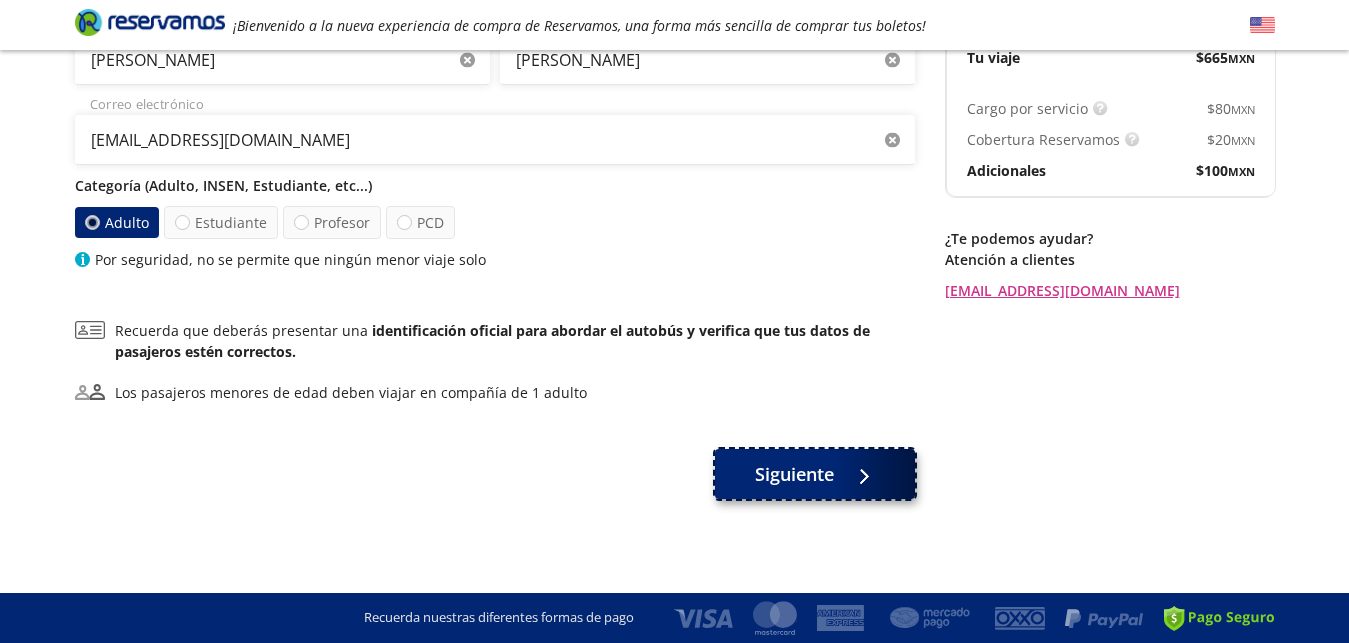 click on "Siguiente" at bounding box center (794, 474) 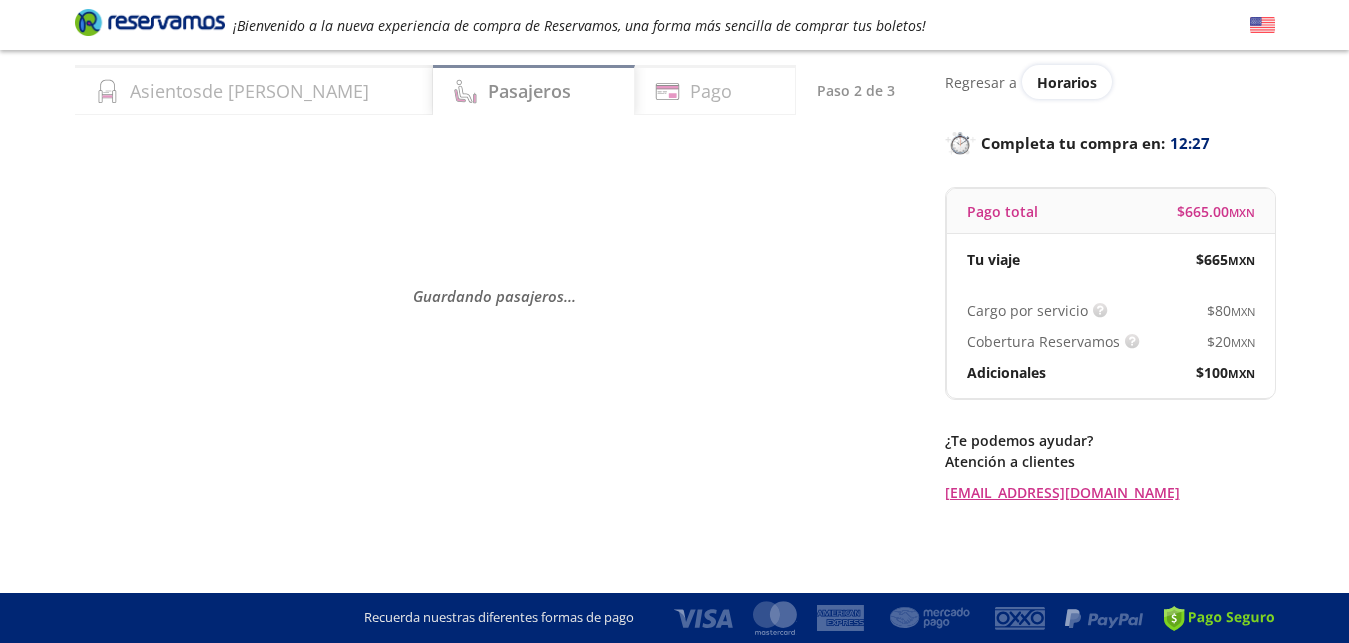 scroll, scrollTop: 0, scrollLeft: 0, axis: both 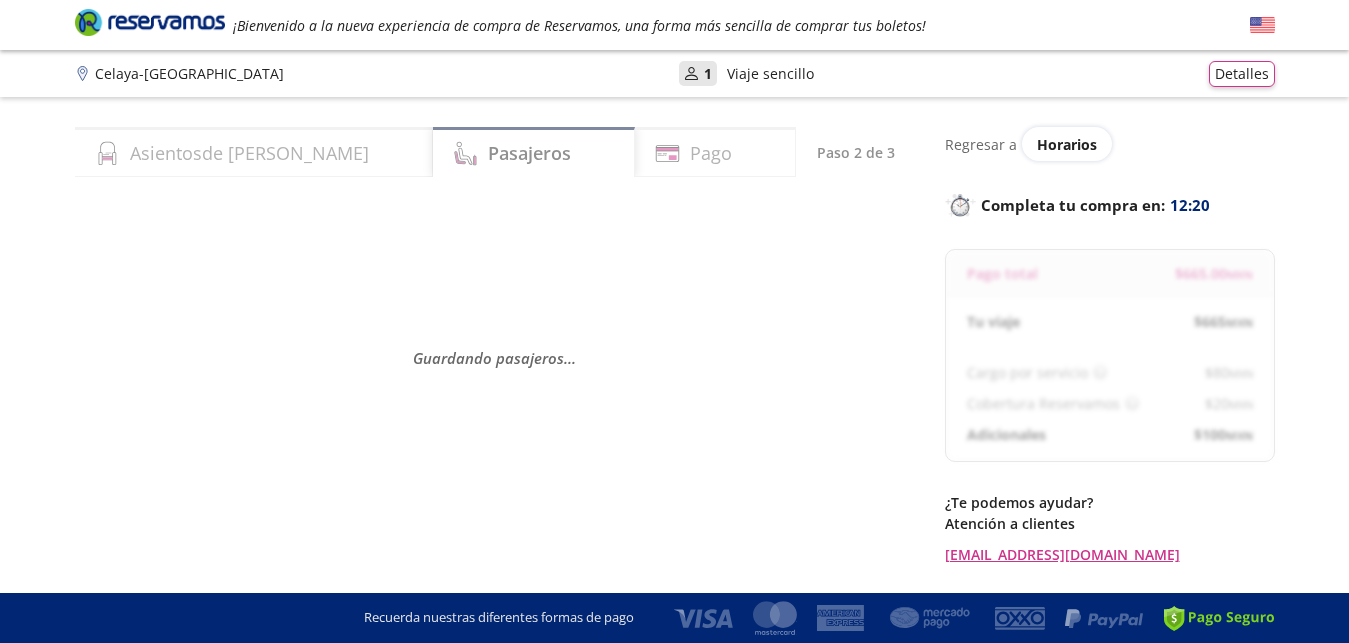 select on "MX" 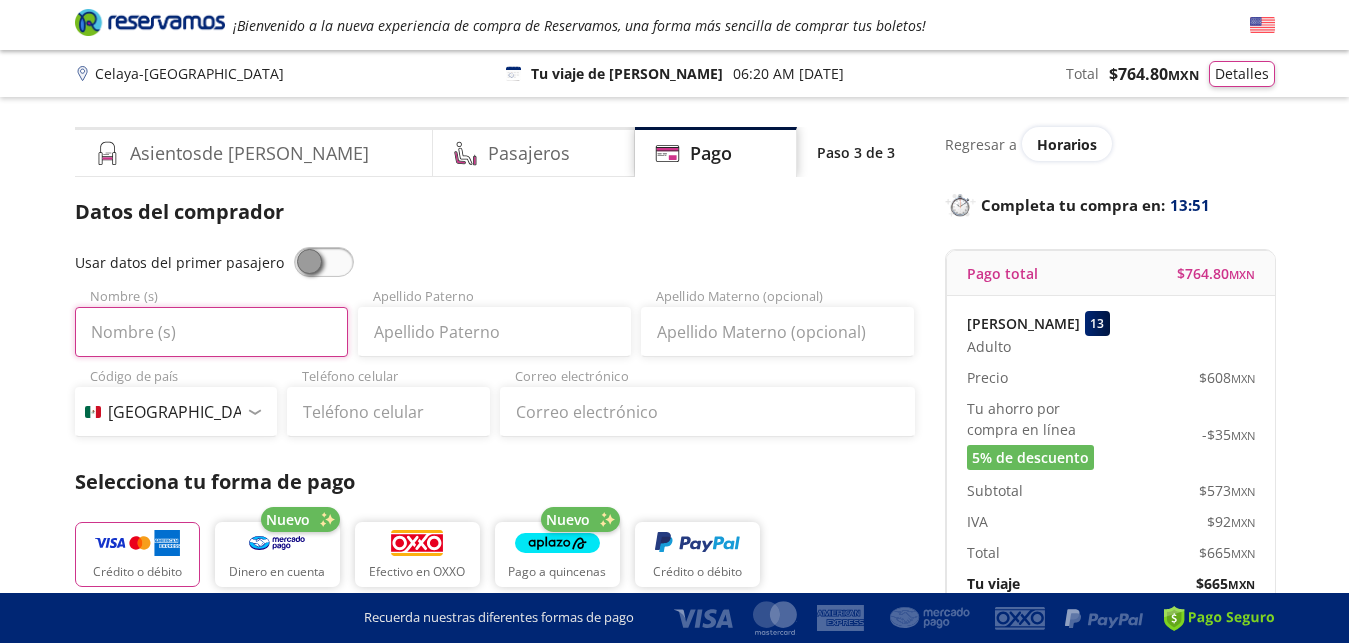 click on "Nombre (s)" at bounding box center [211, 332] 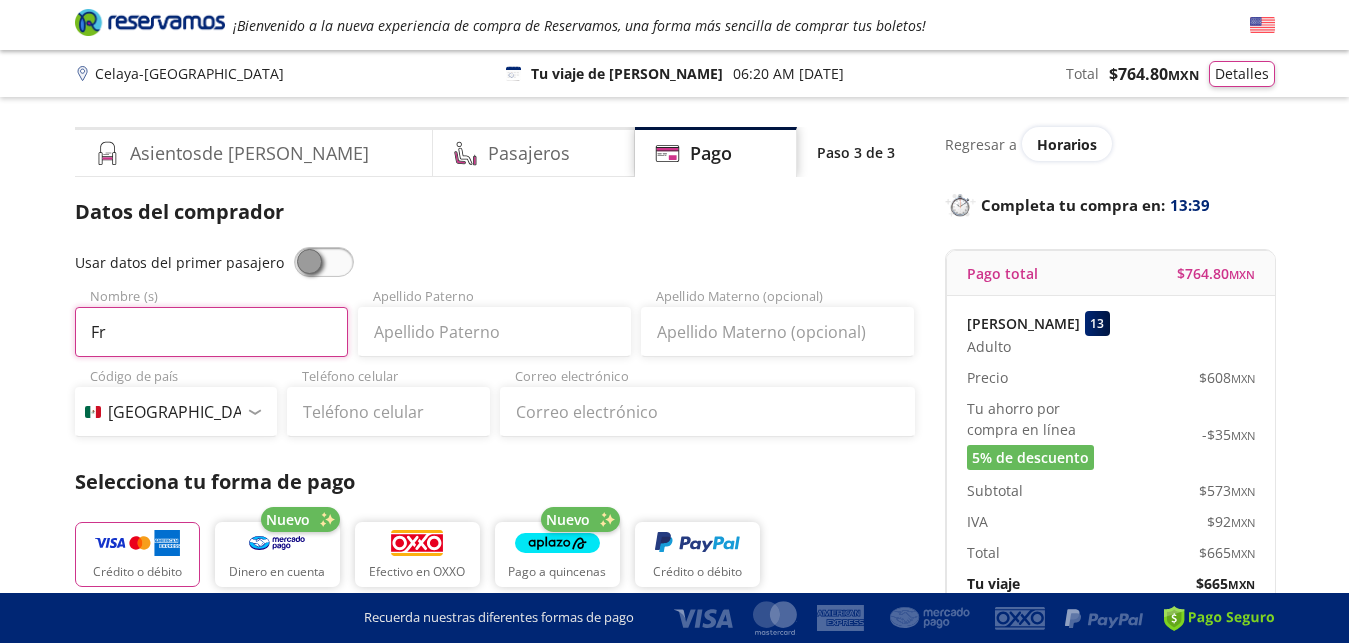 type on "F" 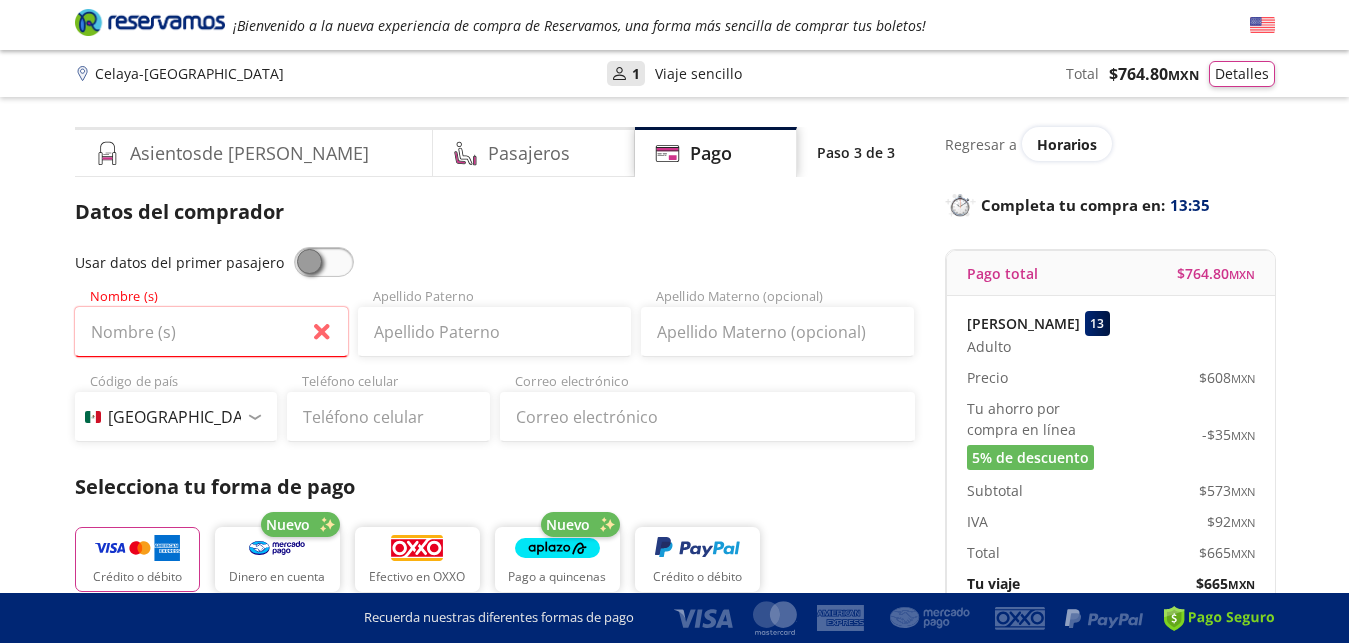 drag, startPoint x: 308, startPoint y: 262, endPoint x: 340, endPoint y: 262, distance: 32 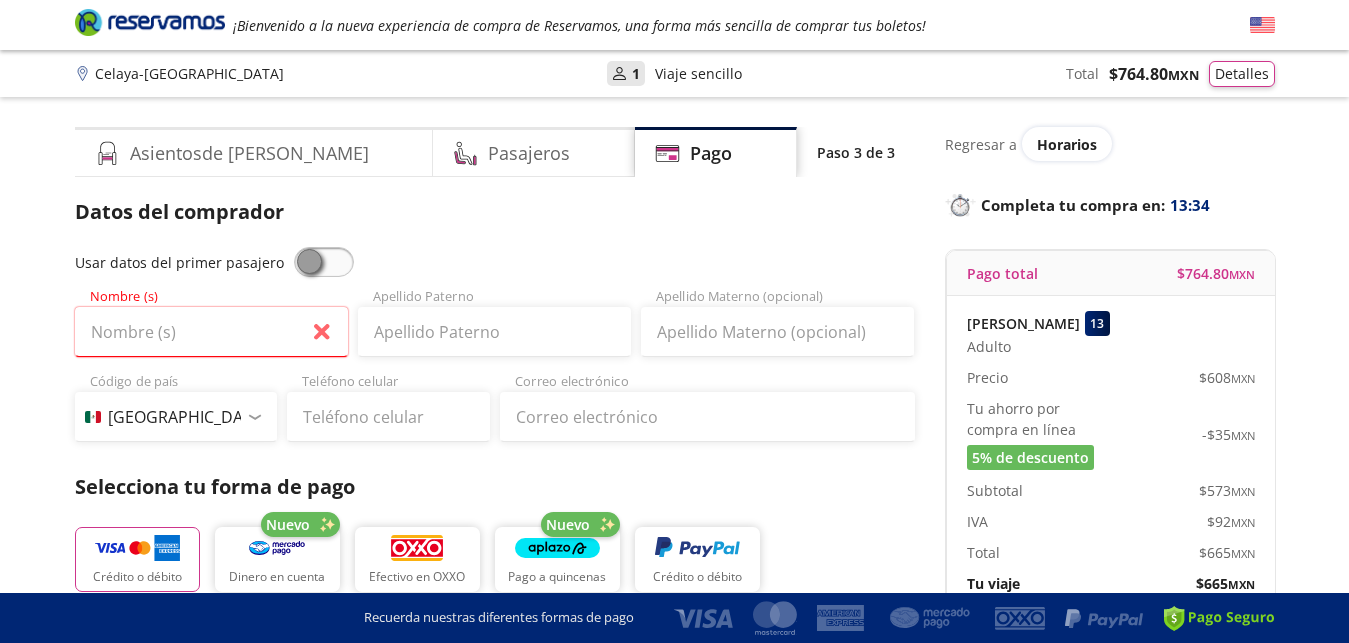 click at bounding box center [324, 262] 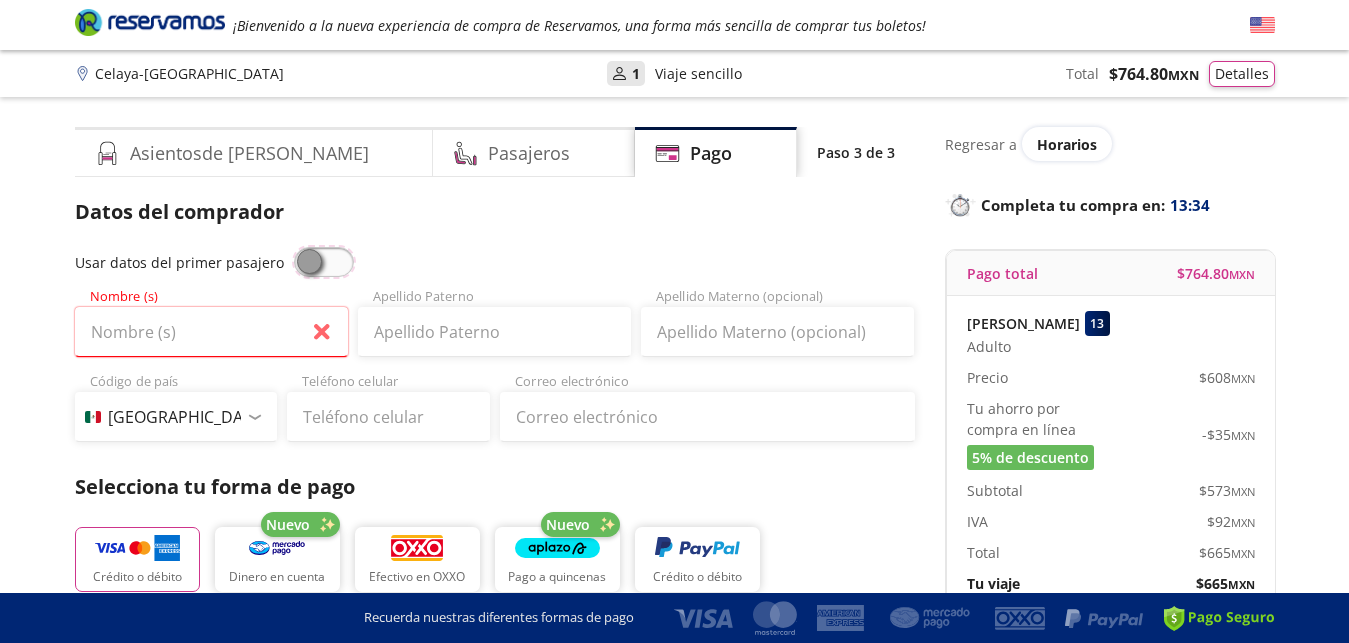 click at bounding box center [294, 247] 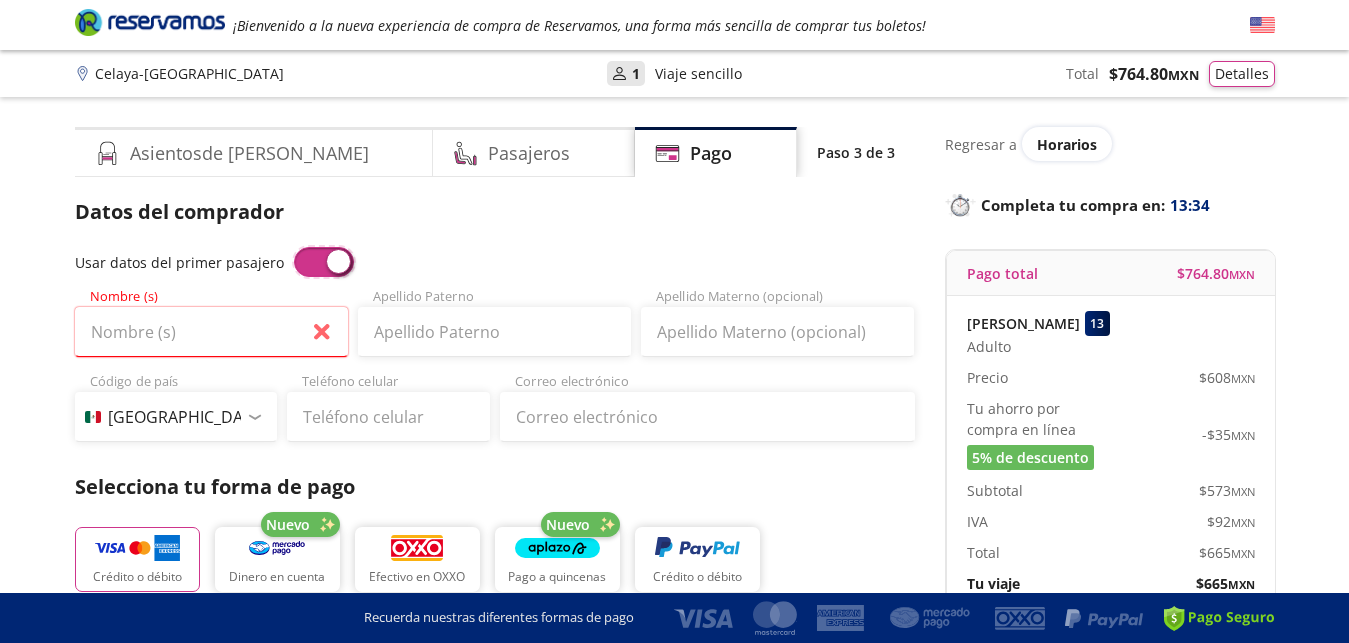 type on "Francisco" 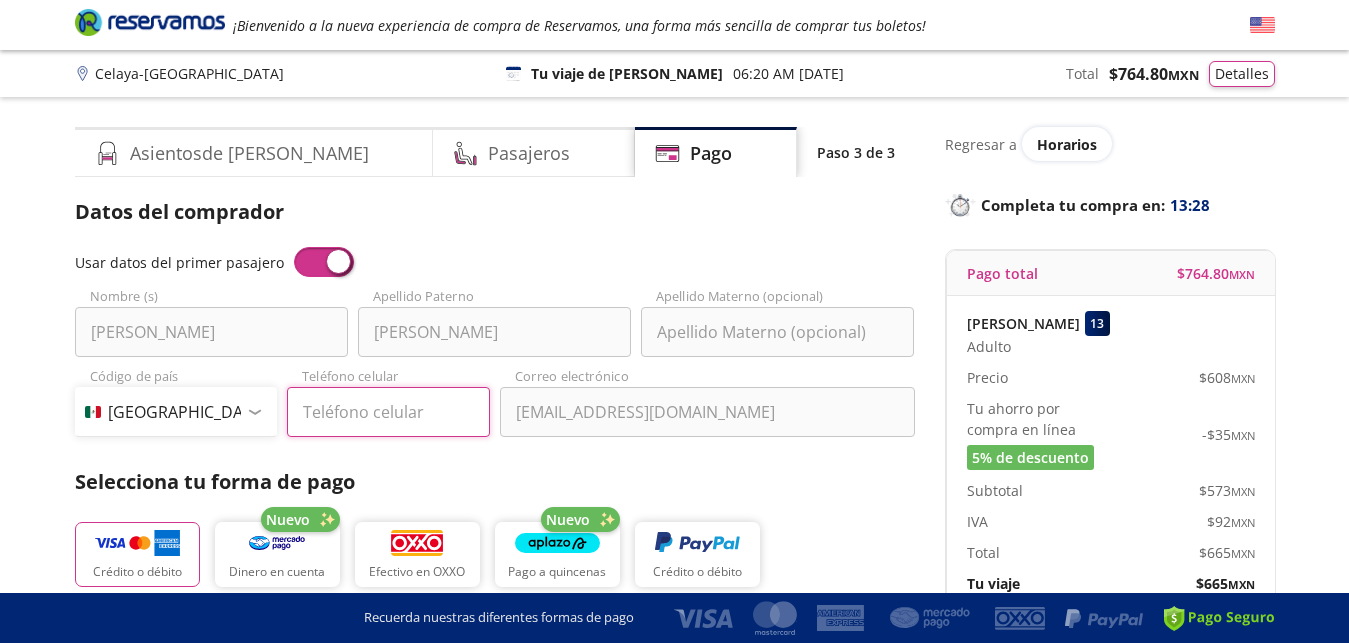 click on "Teléfono celular" at bounding box center [388, 412] 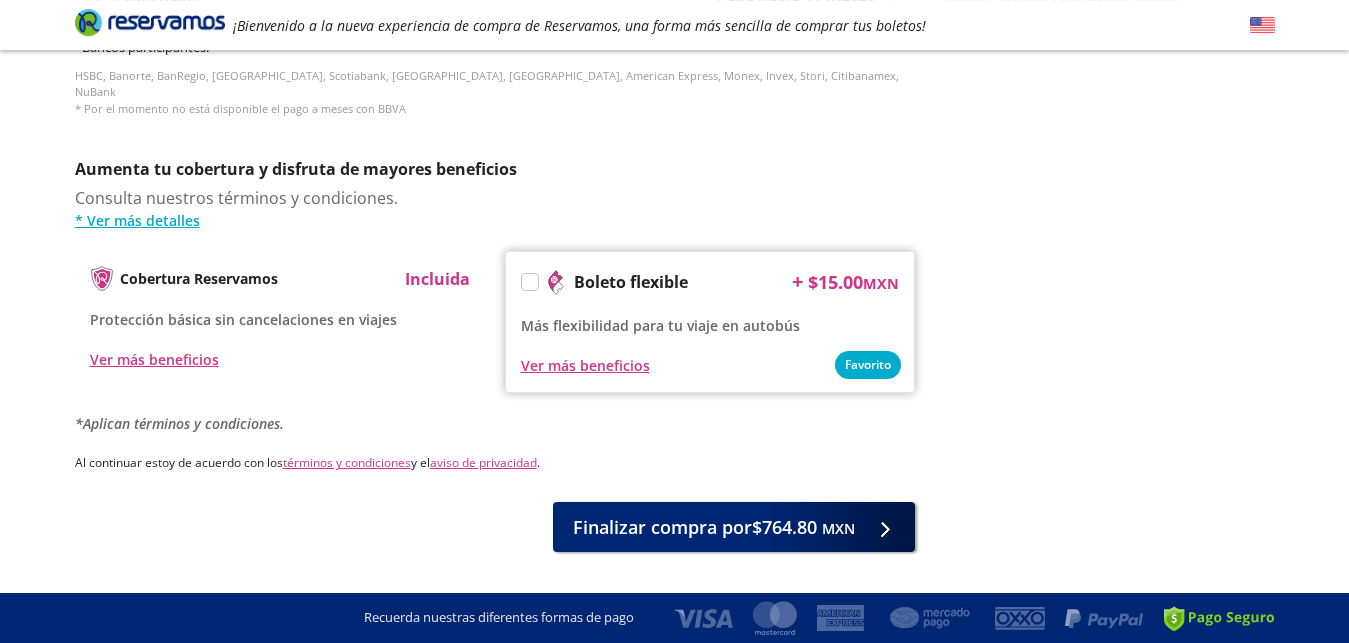 scroll, scrollTop: 927, scrollLeft: 0, axis: vertical 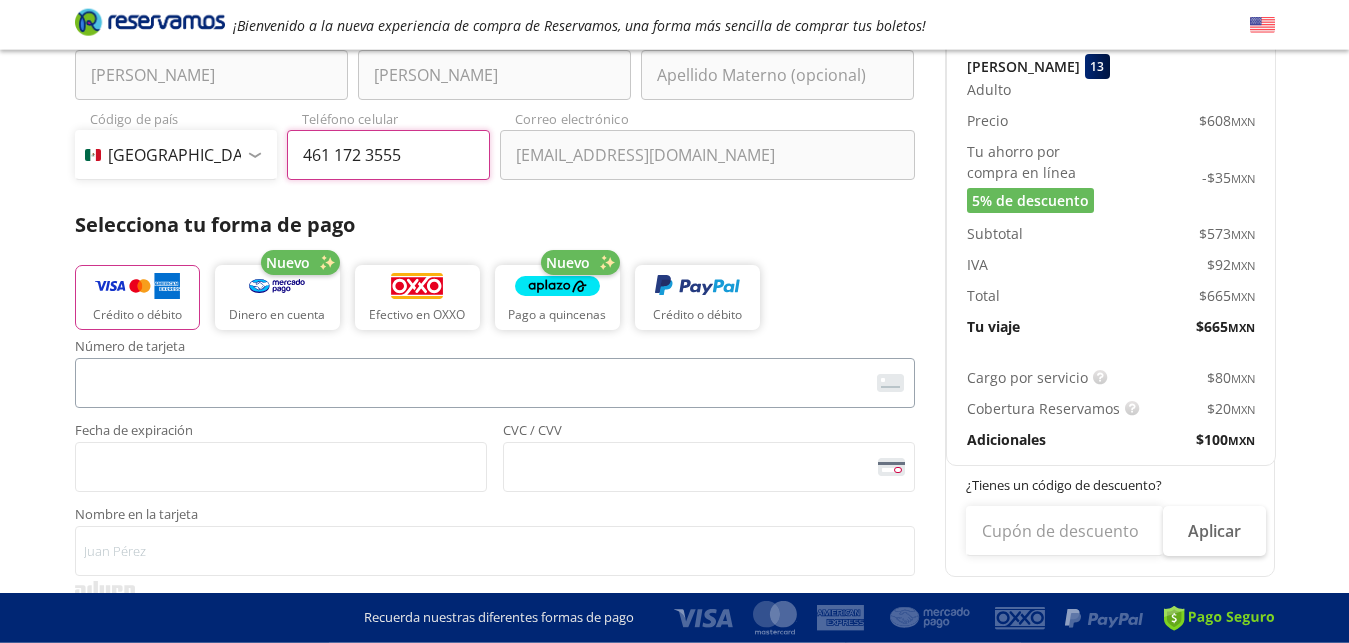 type on "461 172 3555" 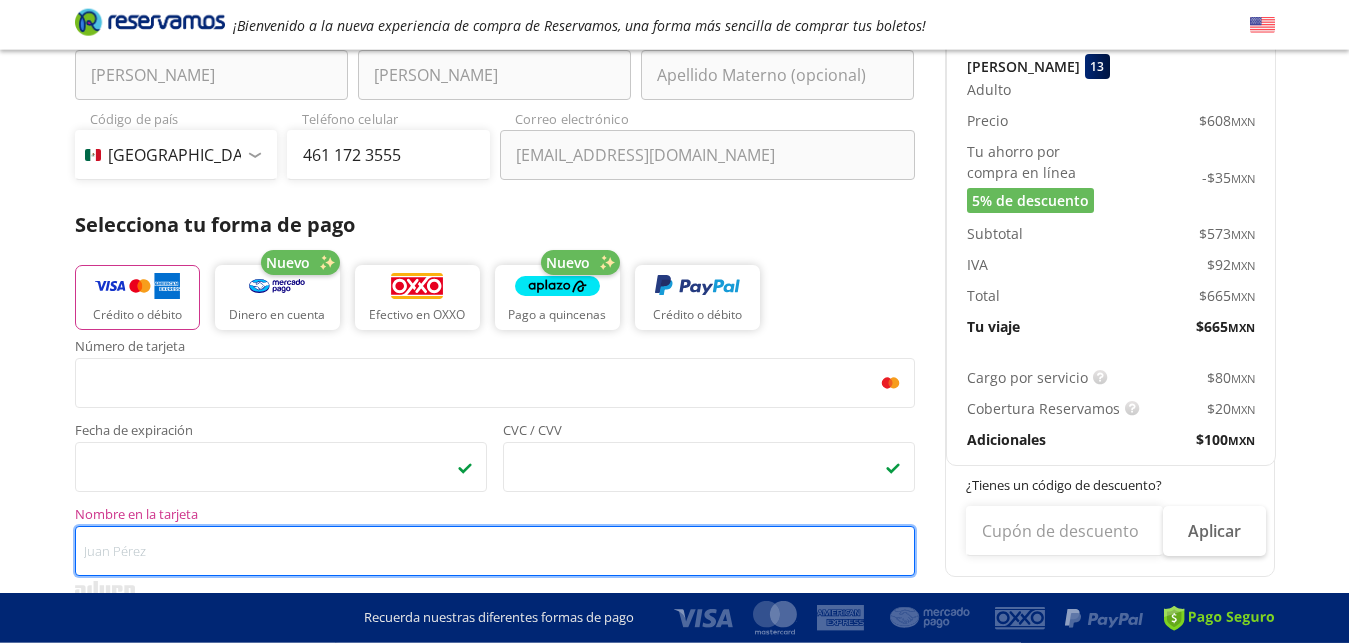 click on "Nombre en la tarjeta" at bounding box center (495, 551) 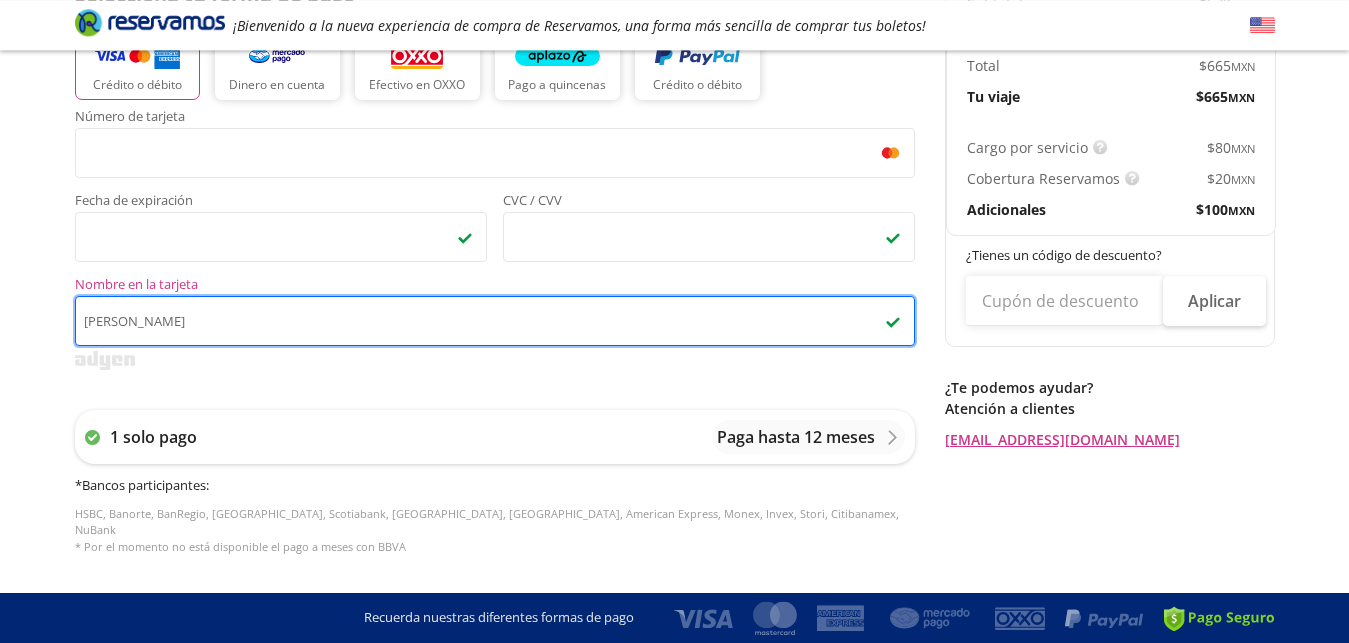 scroll, scrollTop: 507, scrollLeft: 0, axis: vertical 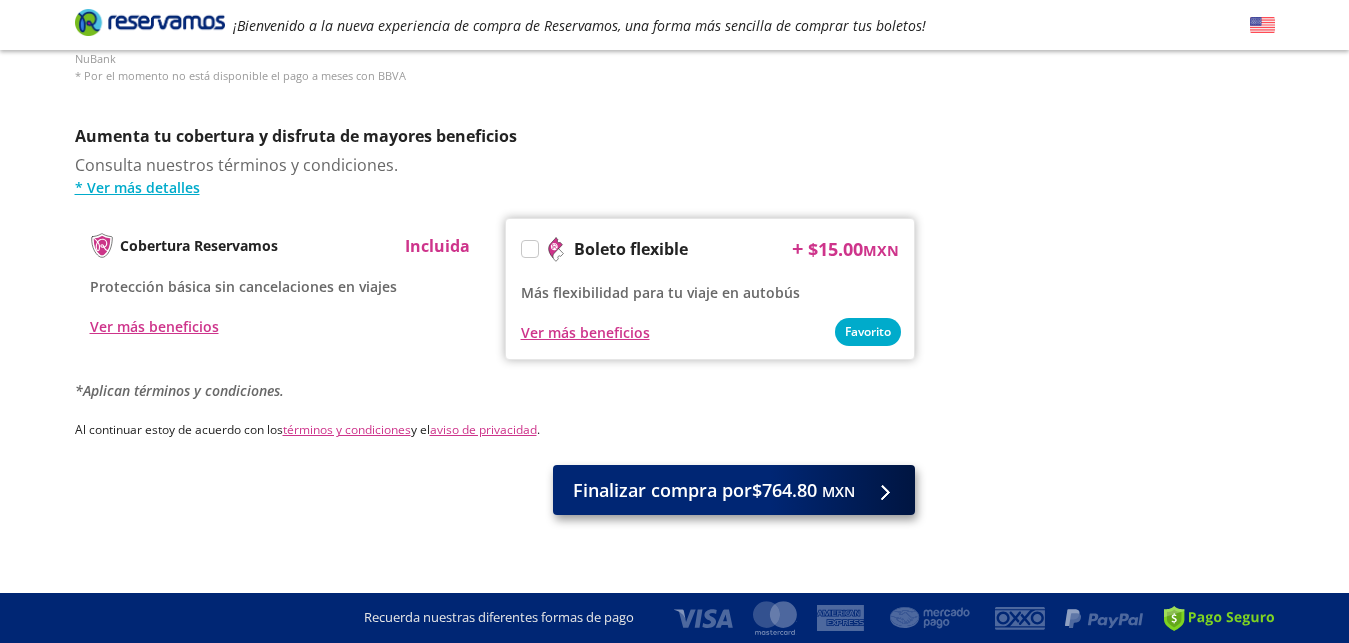 type on "Francisco Cervantes" 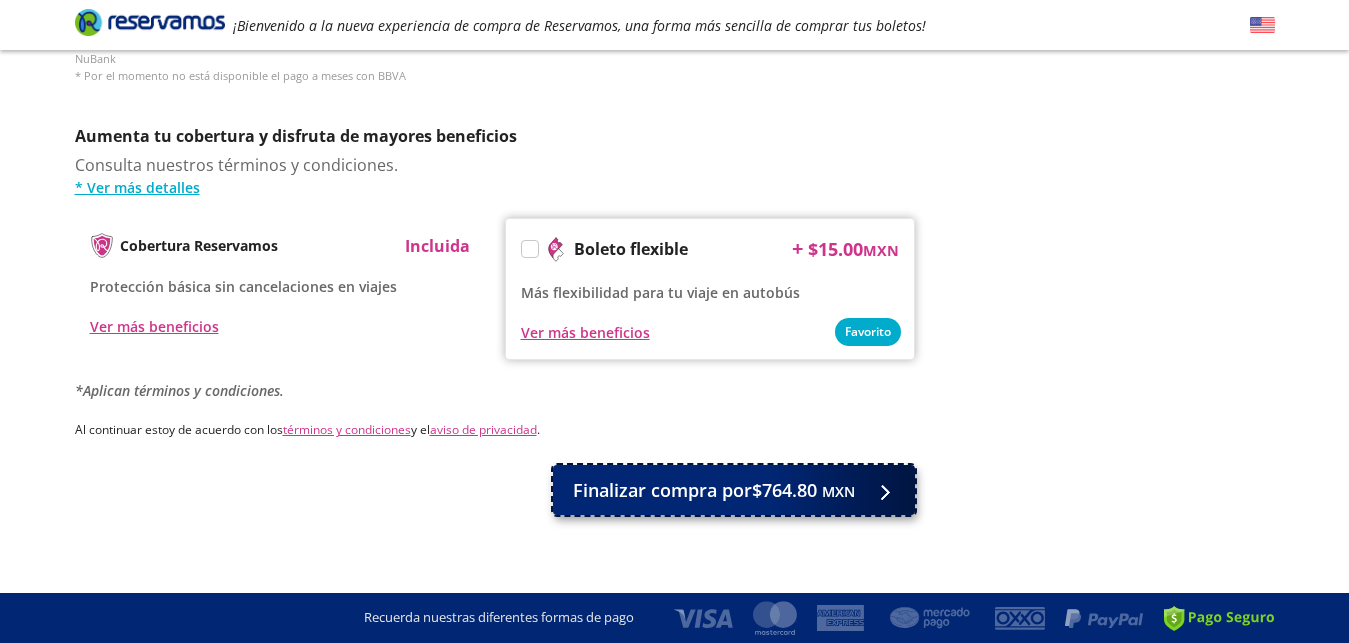 click on "Finalizar compra por  $764.80   MXN" at bounding box center [714, 490] 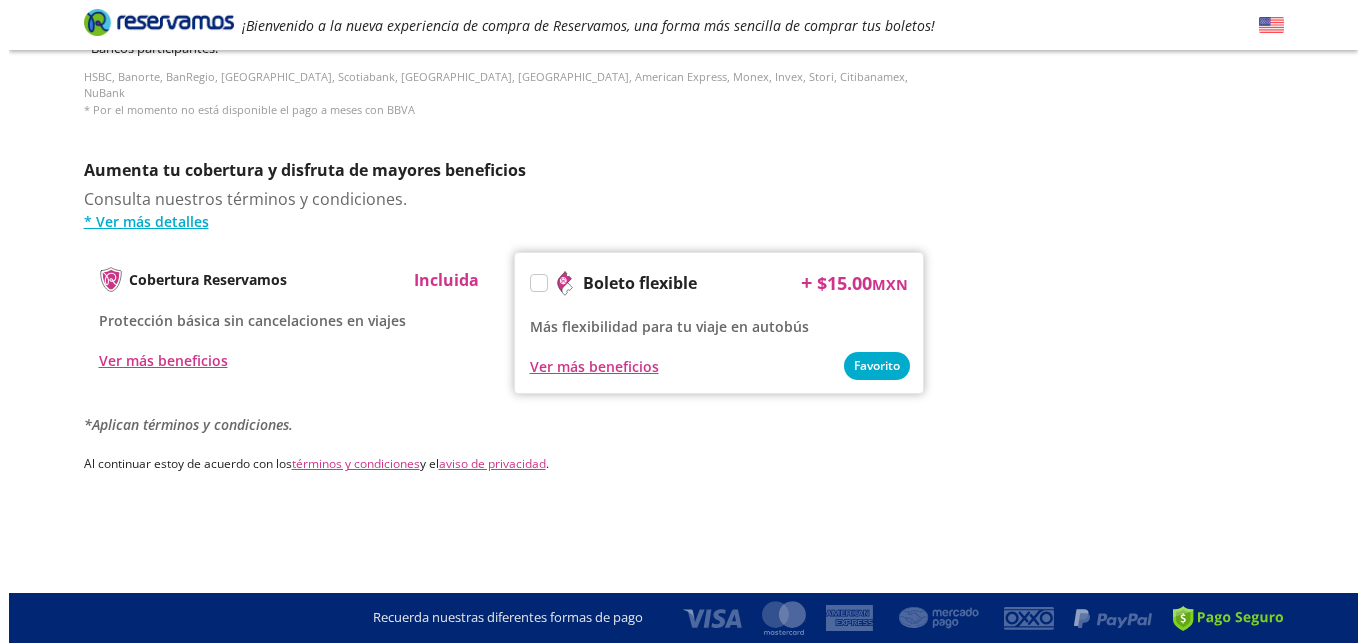 scroll, scrollTop: 0, scrollLeft: 0, axis: both 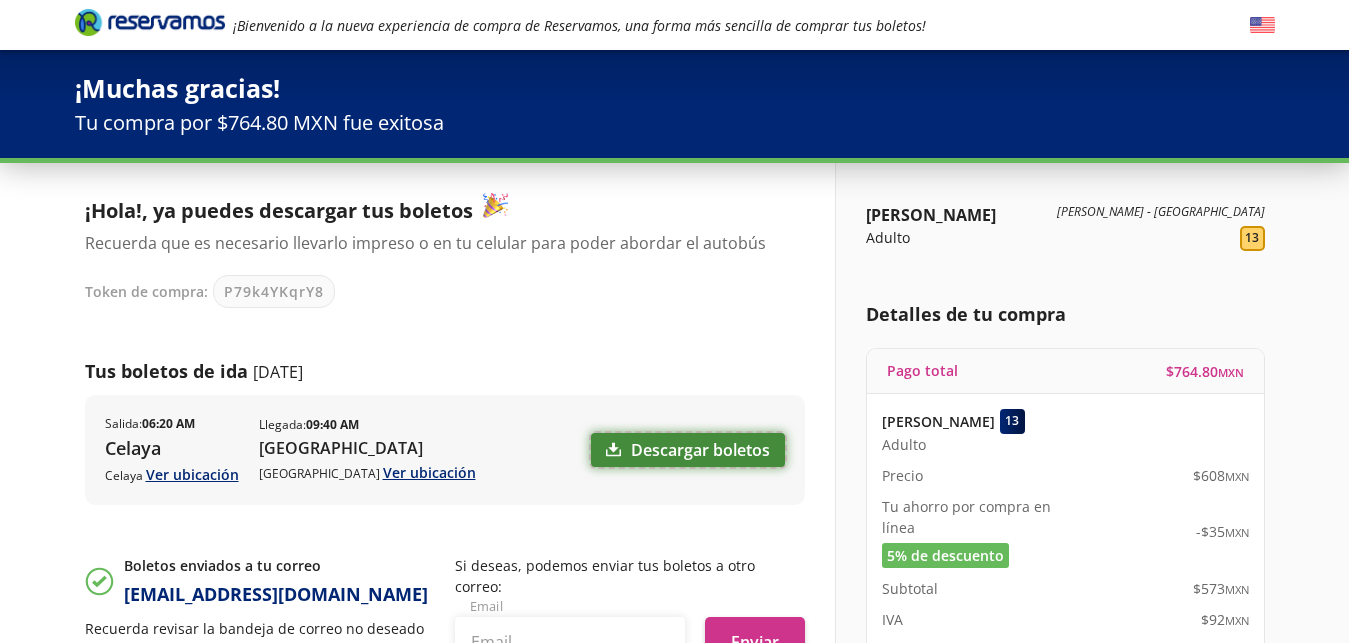 click on "Descargar boletos" at bounding box center [688, 450] 